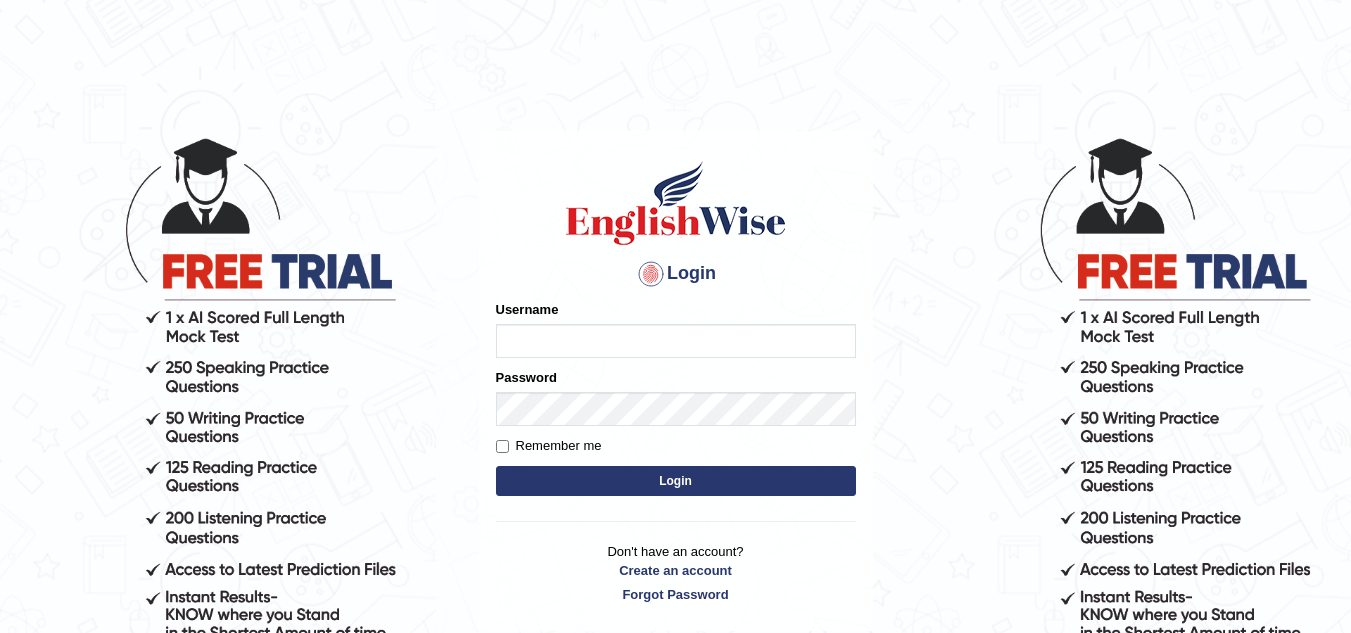 scroll, scrollTop: 0, scrollLeft: 0, axis: both 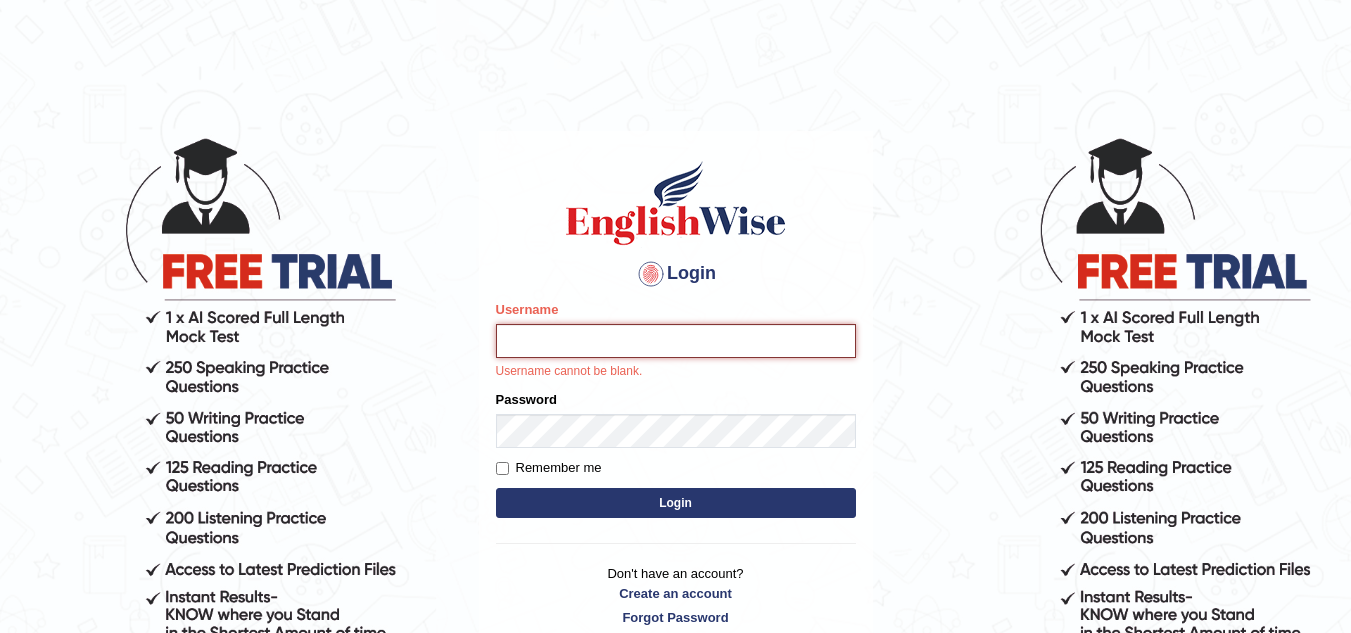 type on "Sureshkumar" 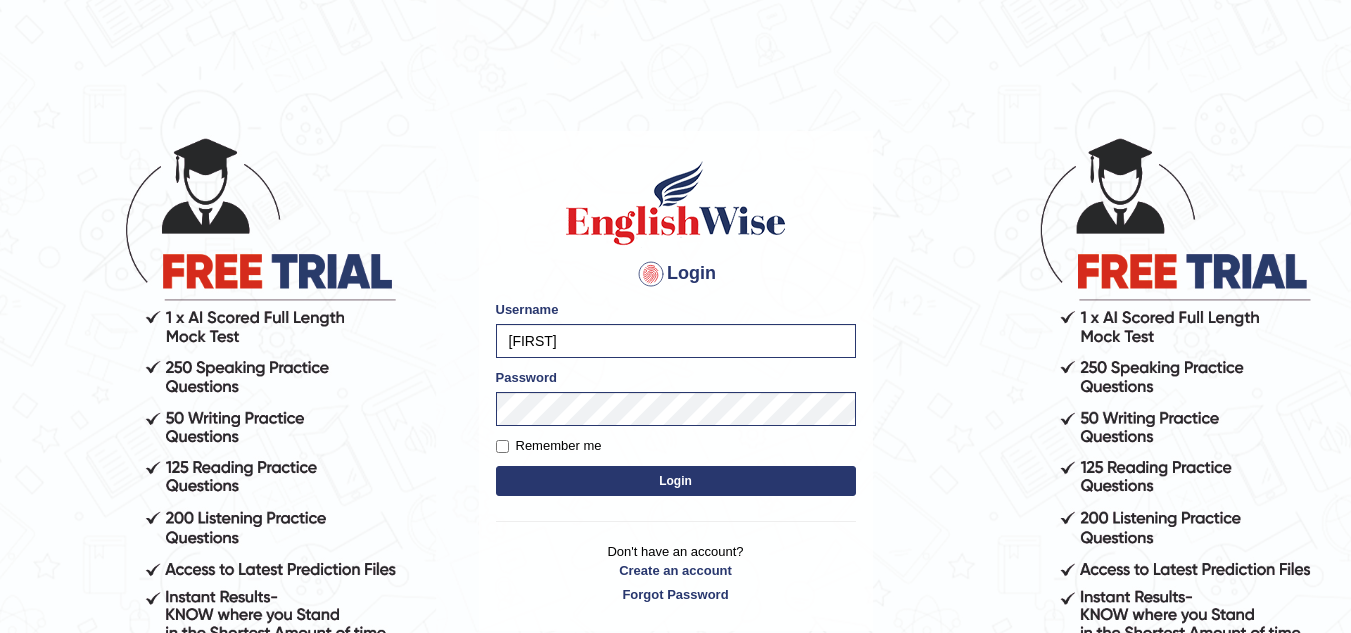 click on "Login" at bounding box center (676, 481) 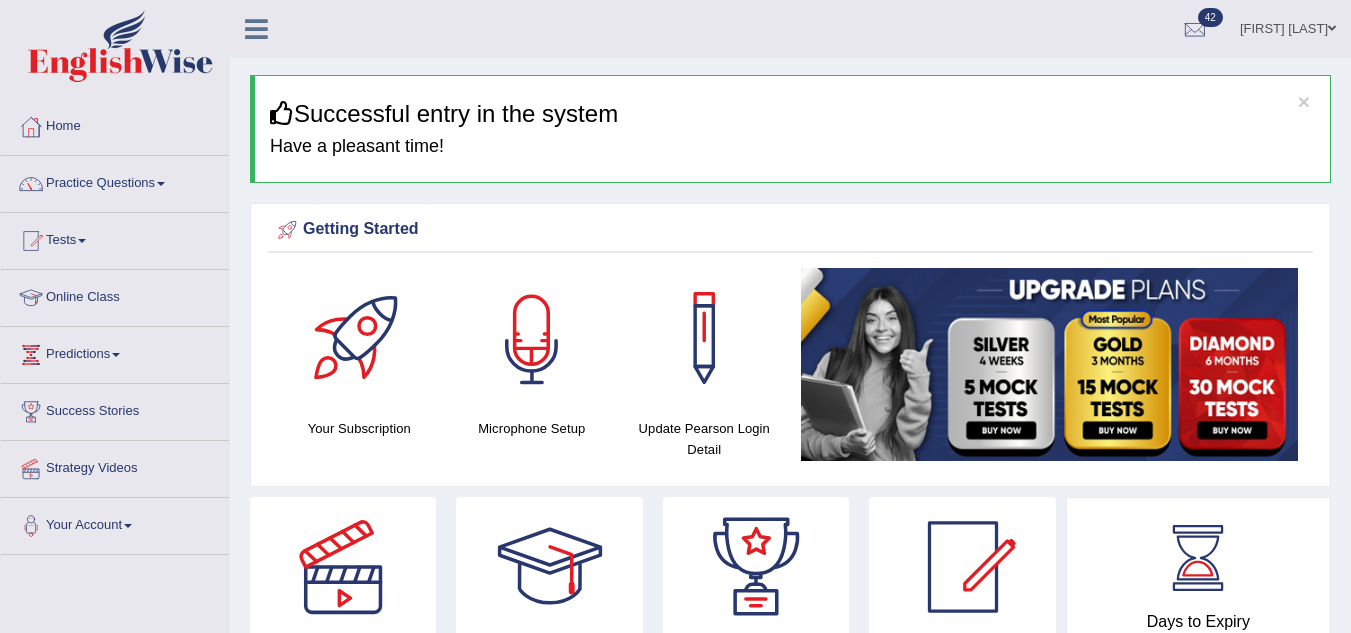 scroll, scrollTop: 0, scrollLeft: 0, axis: both 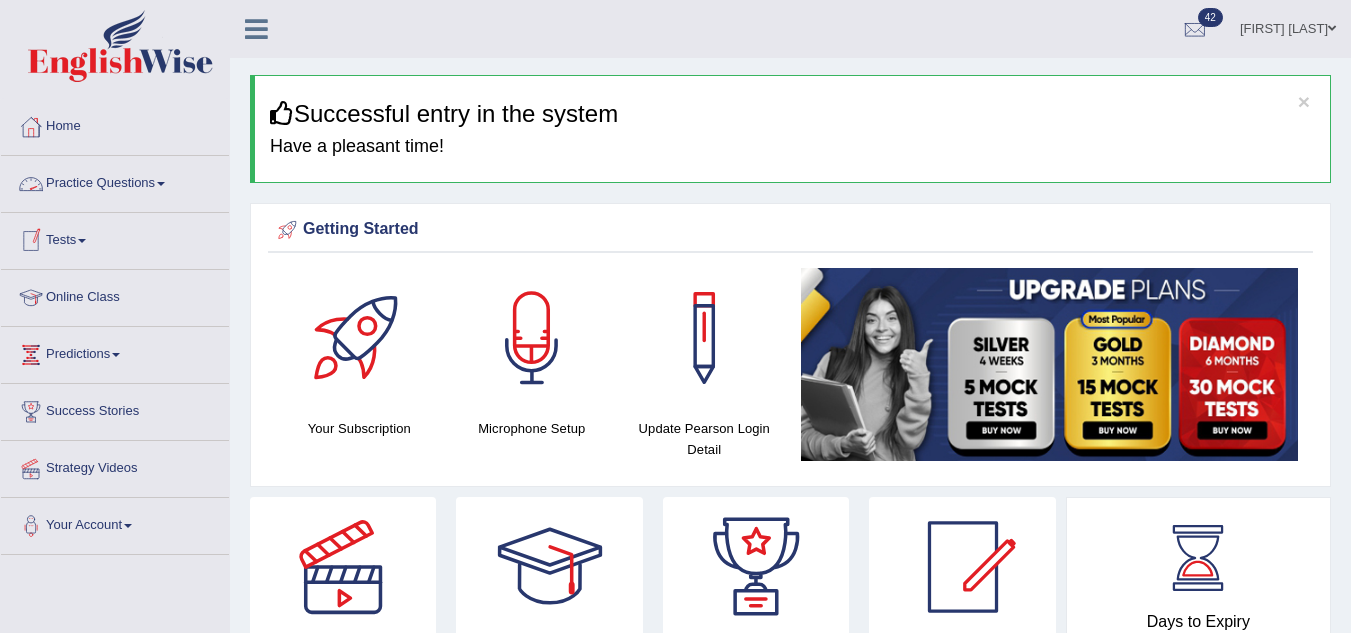 click on "Practice Questions" at bounding box center (115, 181) 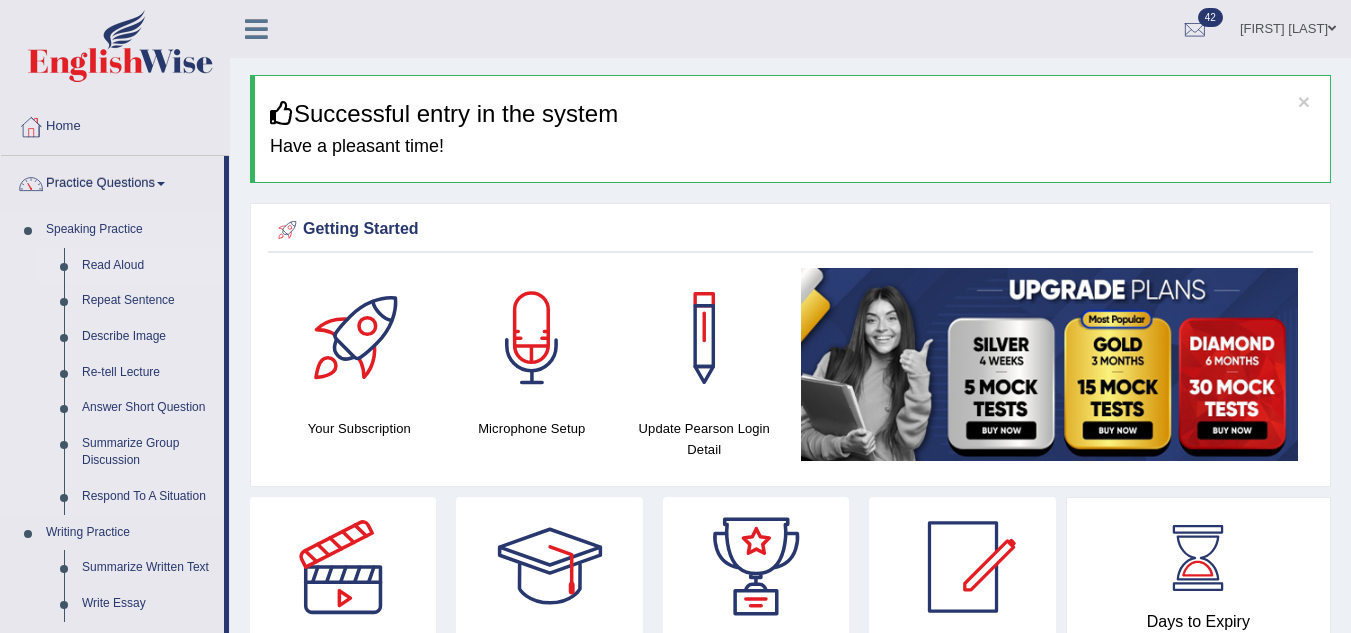 click on "Read Aloud" at bounding box center [148, 266] 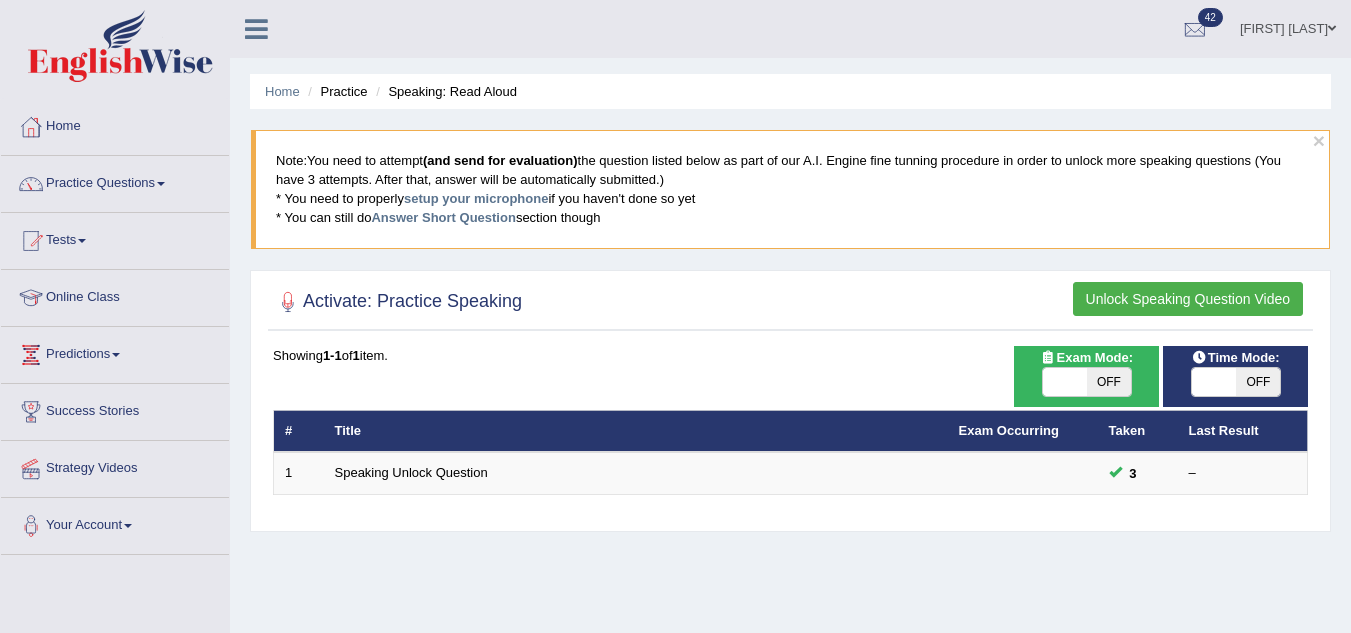 scroll, scrollTop: 0, scrollLeft: 0, axis: both 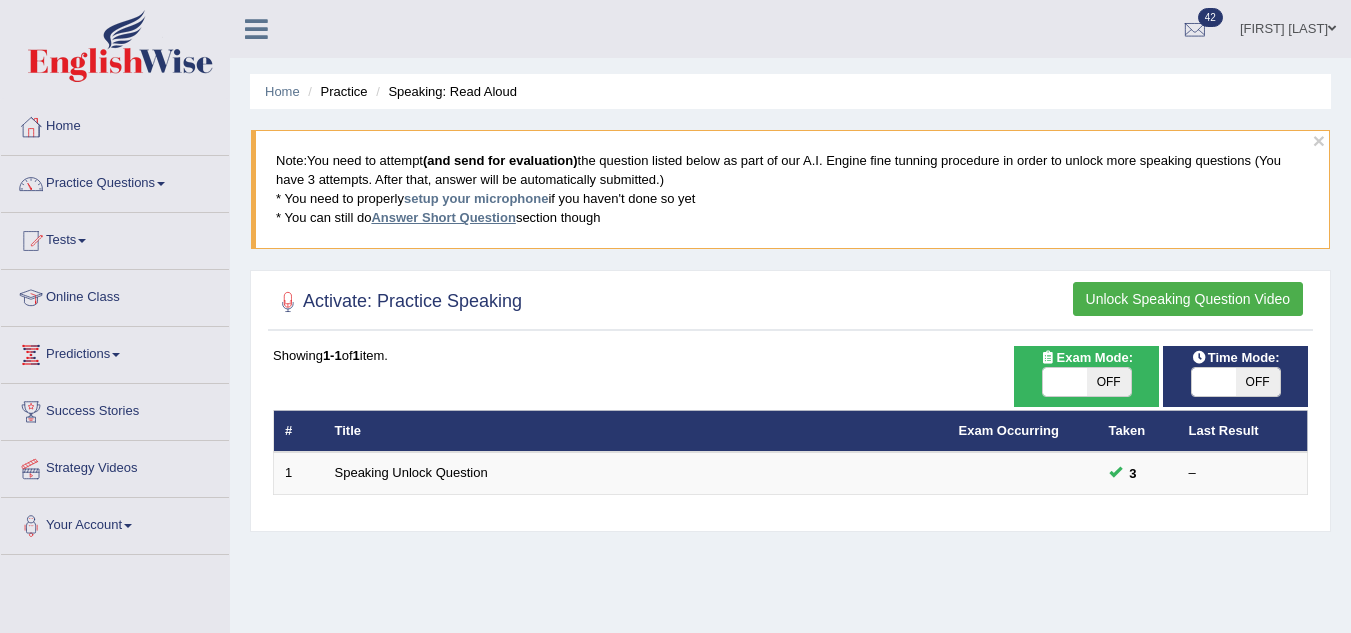 click on "Answer Short Question" at bounding box center [443, 217] 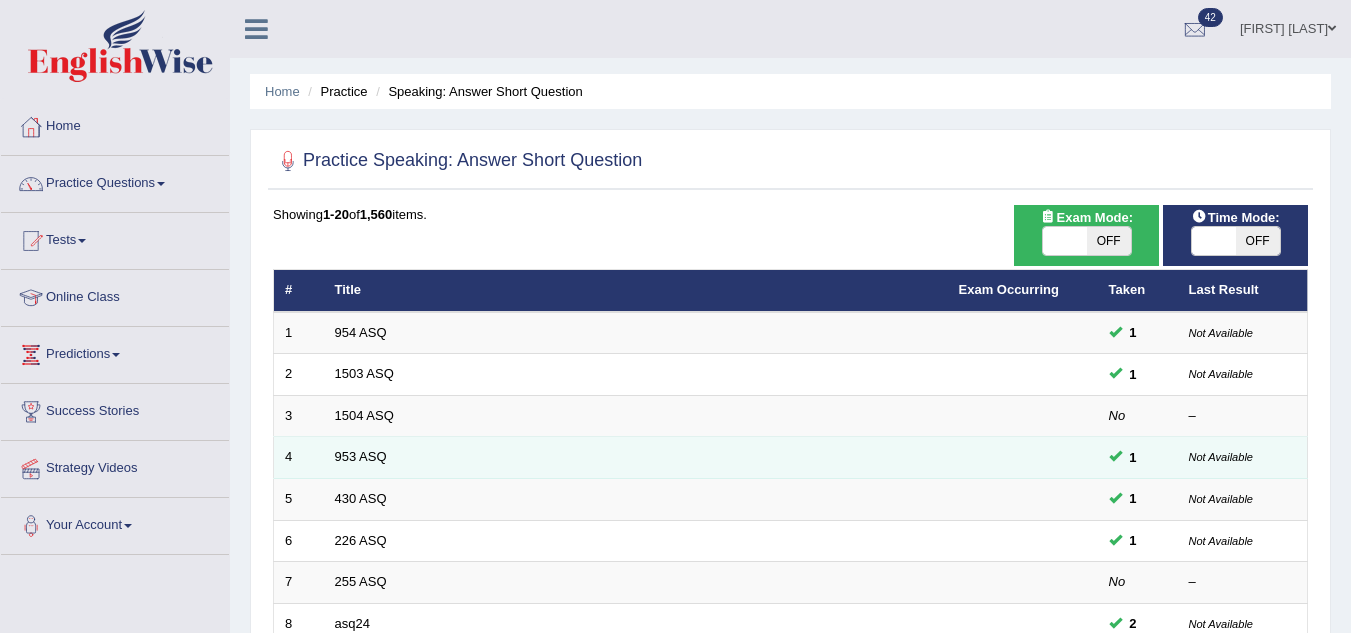scroll, scrollTop: 200, scrollLeft: 0, axis: vertical 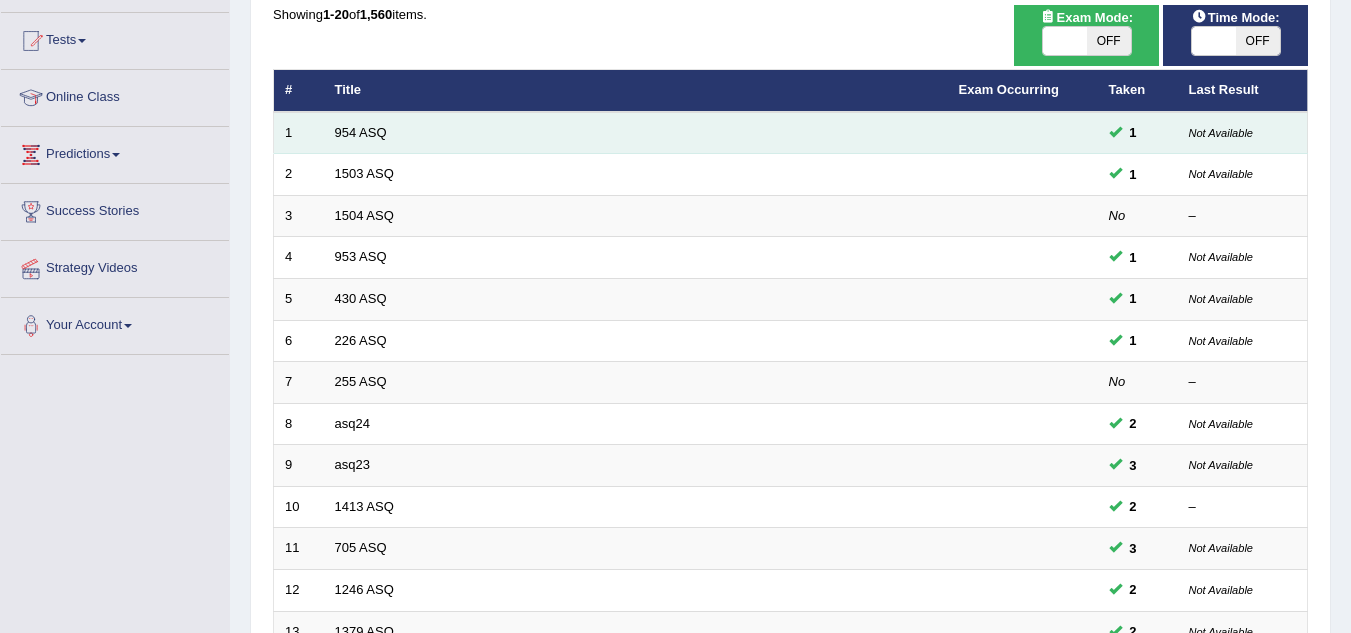 click on "954 ASQ" at bounding box center [636, 133] 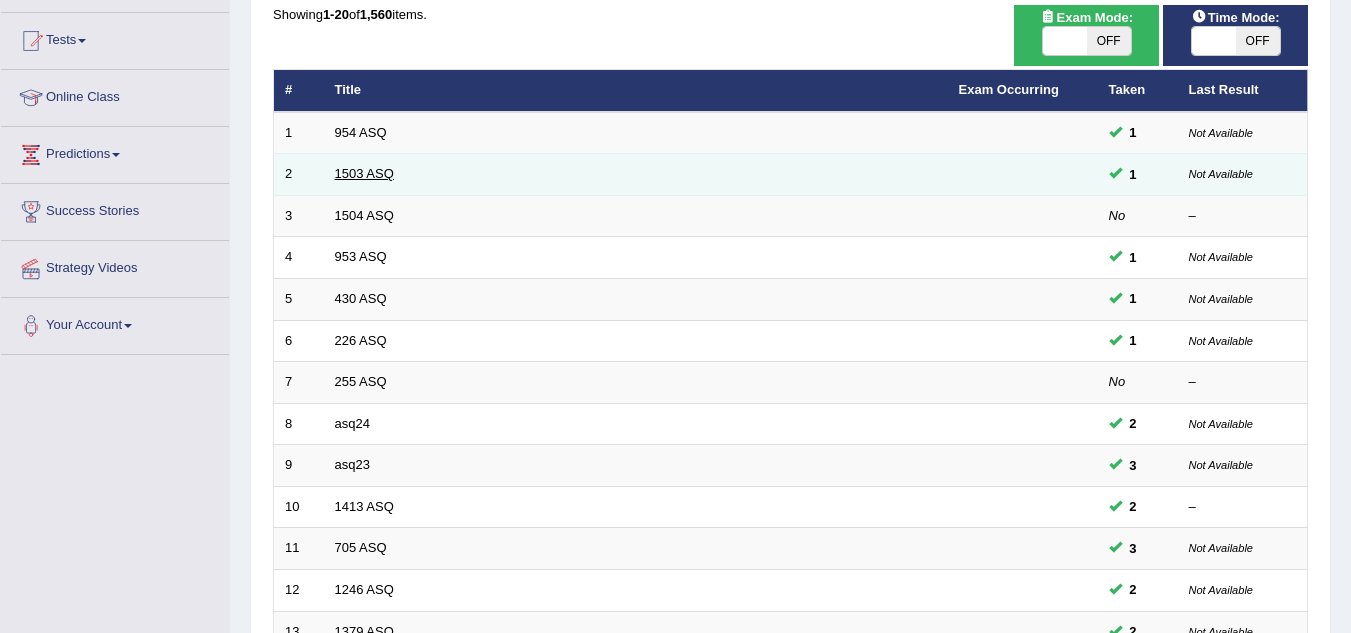 click on "1503 ASQ" at bounding box center [364, 173] 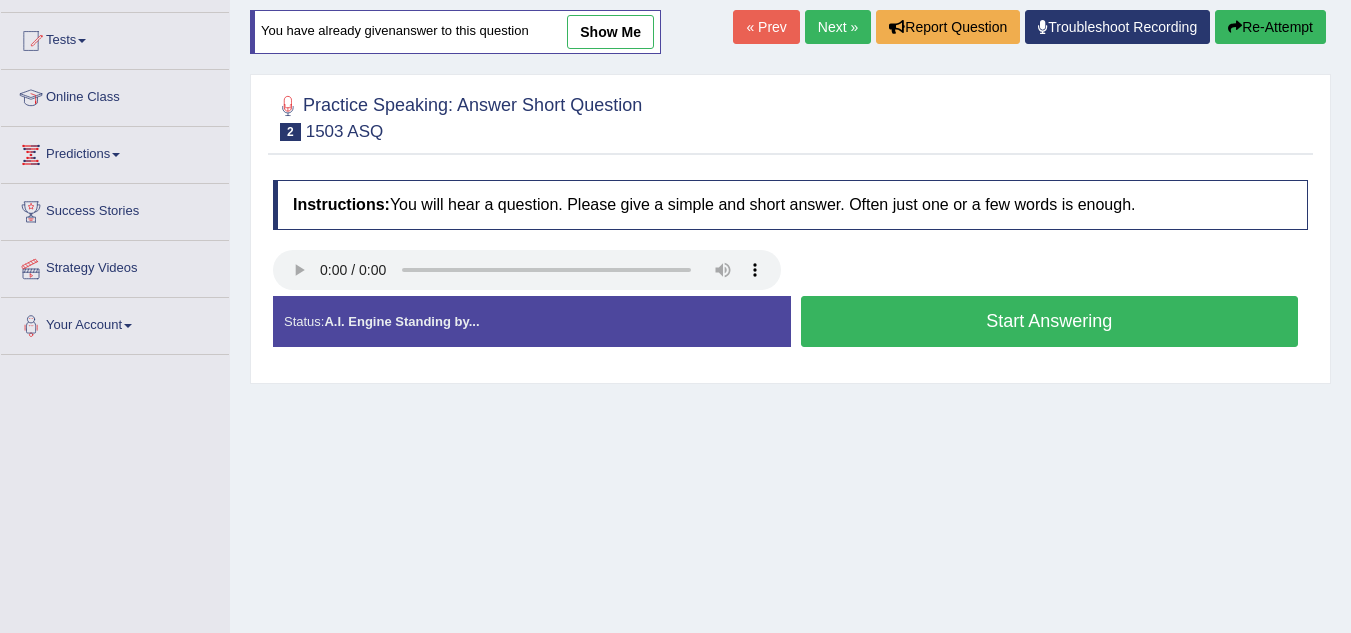 scroll, scrollTop: 0, scrollLeft: 0, axis: both 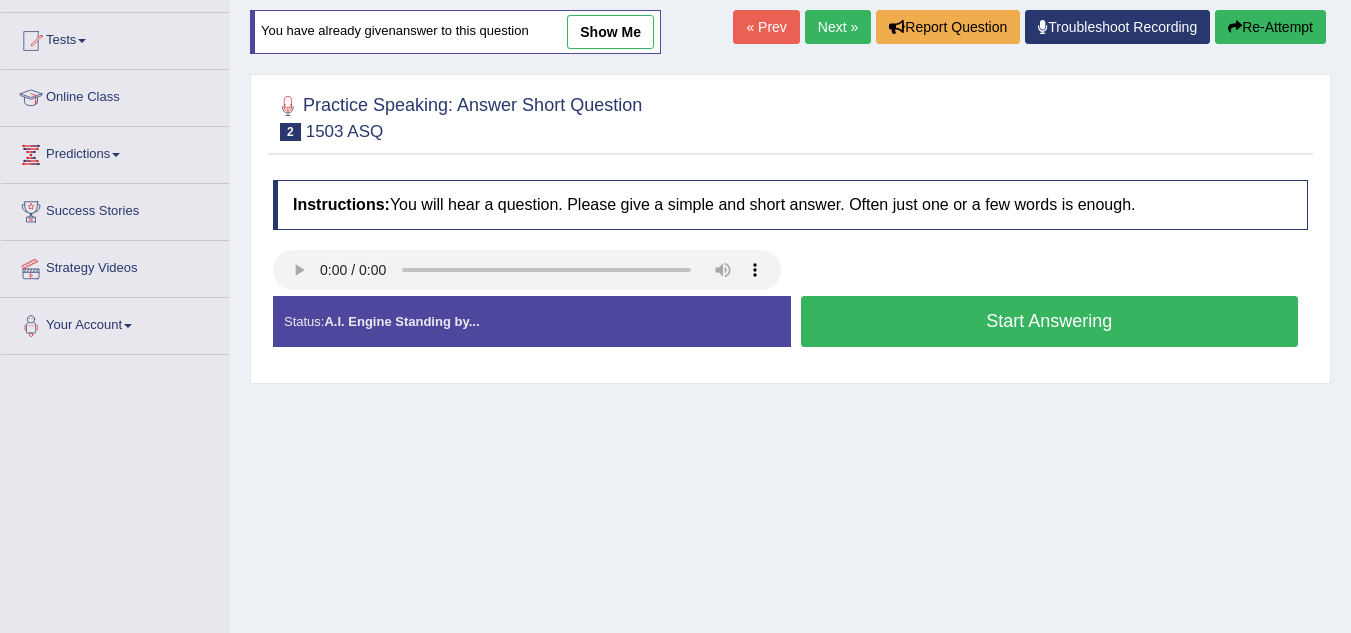 click on "Start Answering" at bounding box center (1050, 321) 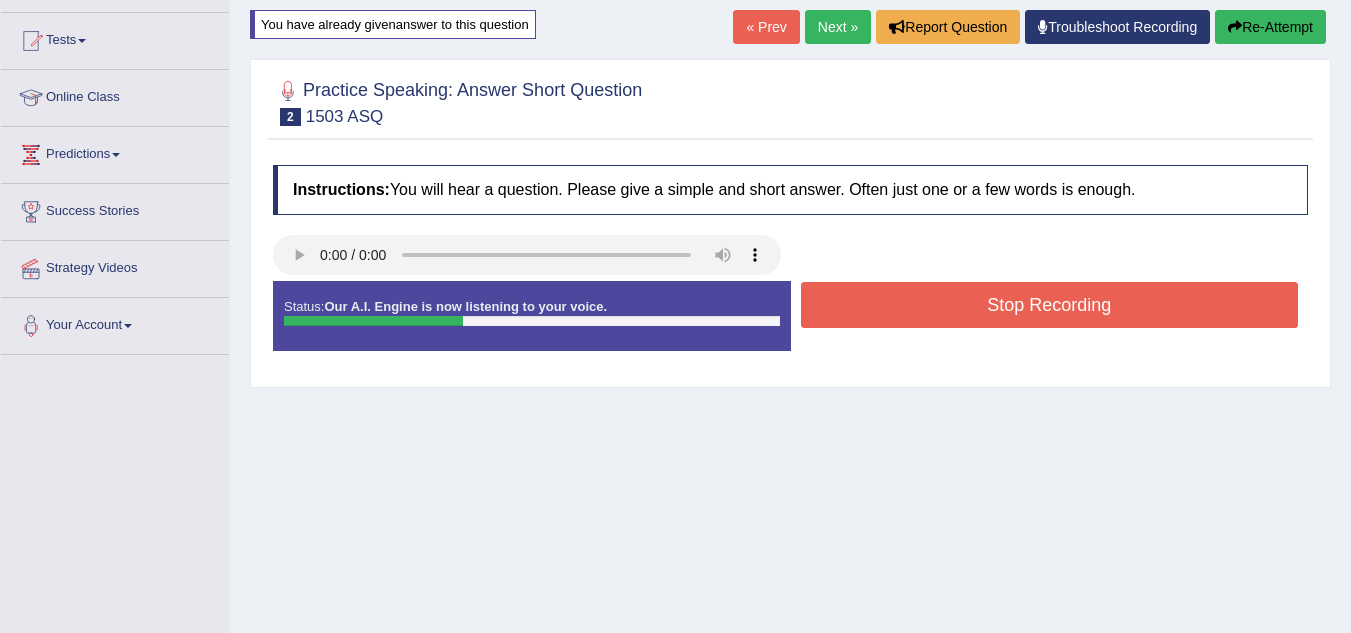 click on "Stop Recording" at bounding box center (1050, 305) 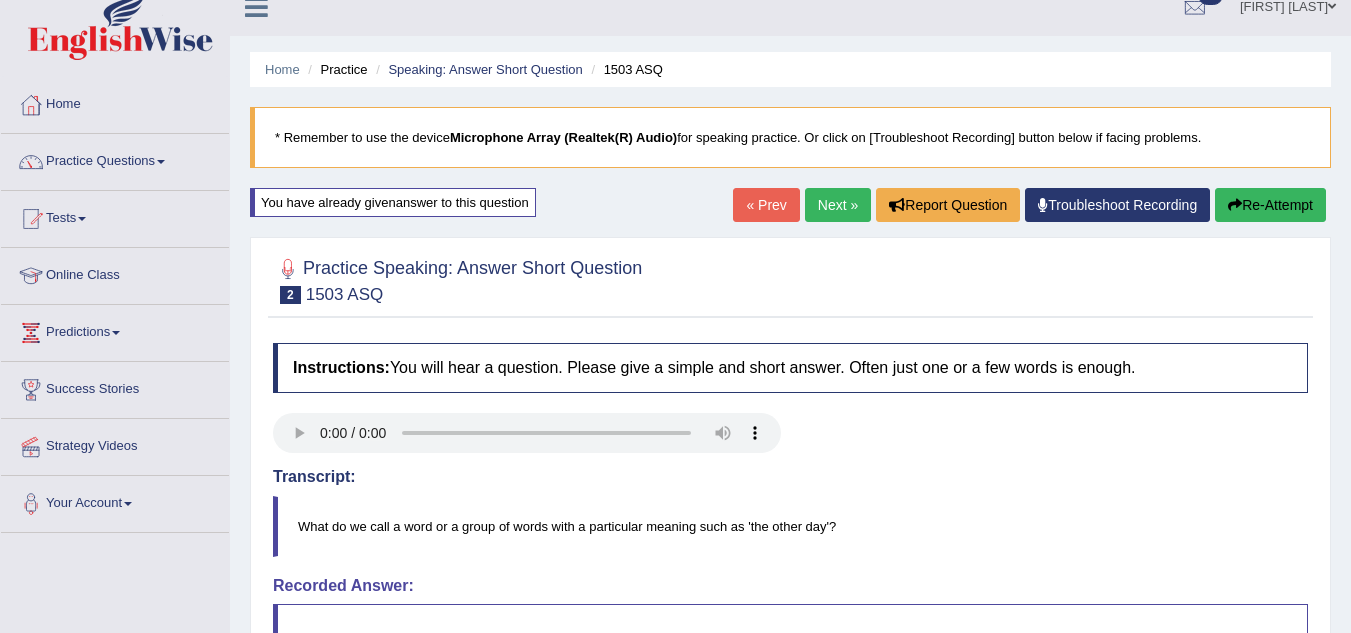 scroll, scrollTop: 0, scrollLeft: 0, axis: both 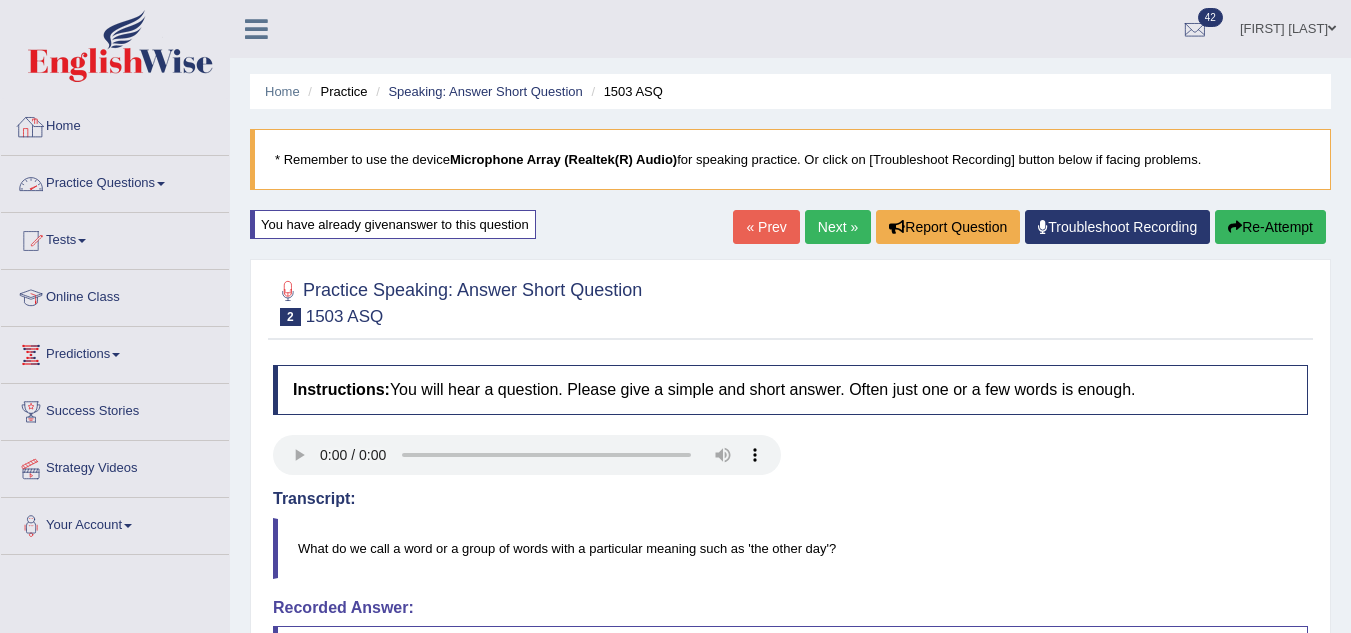 click on "Home" at bounding box center [115, 124] 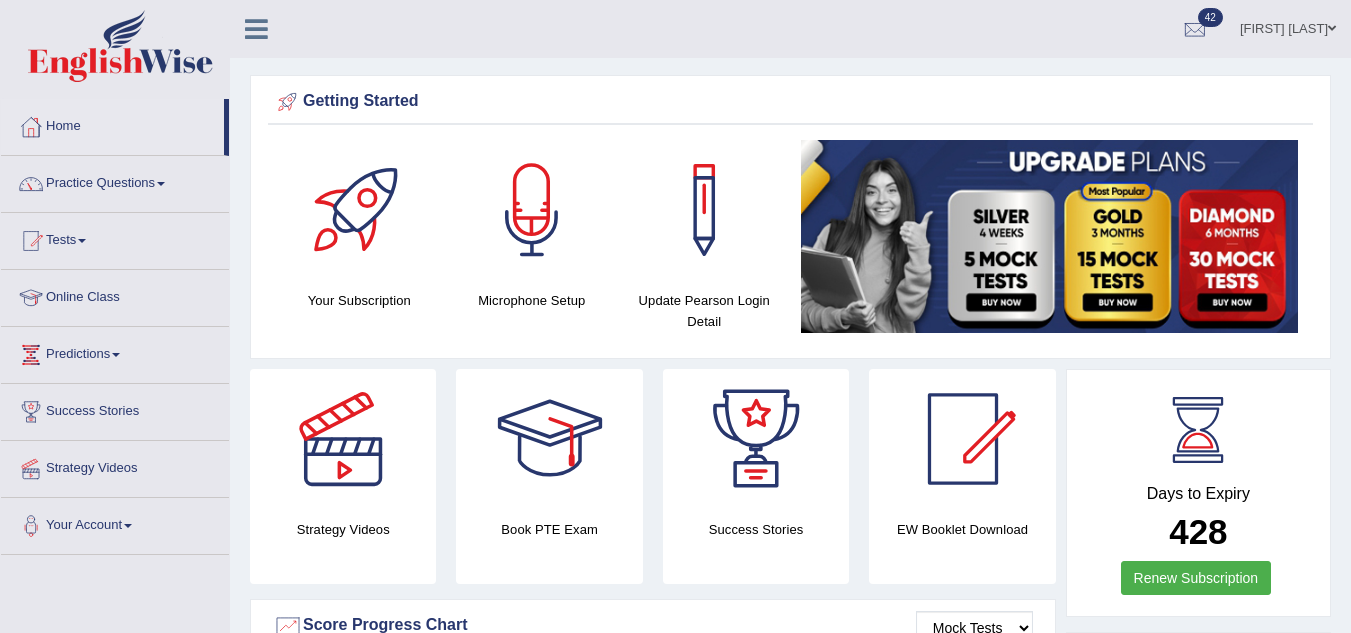 scroll, scrollTop: 0, scrollLeft: 0, axis: both 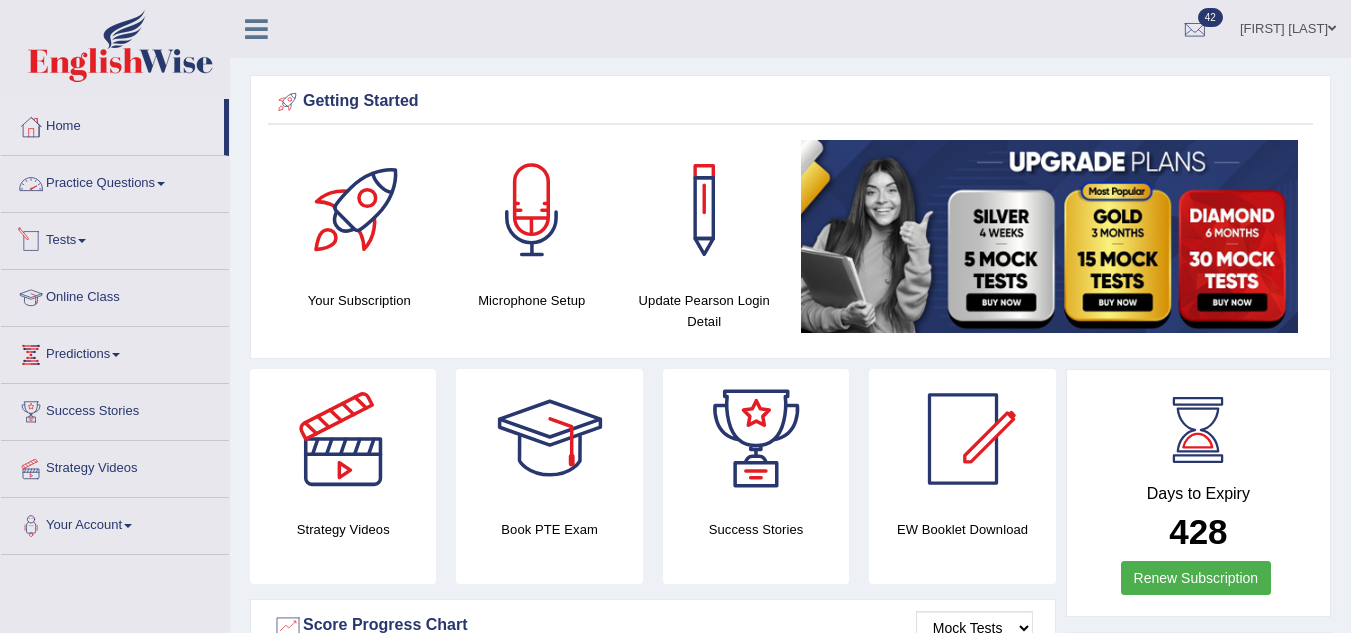 click on "Practice Questions" at bounding box center (115, 181) 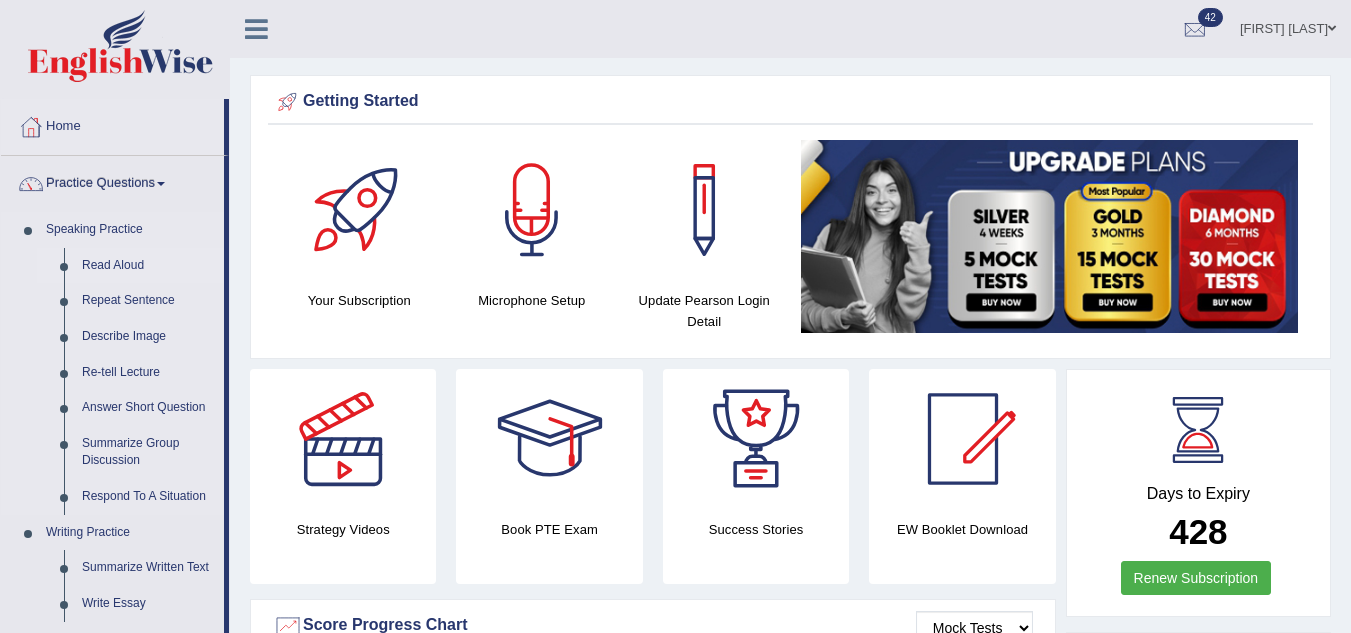 click on "Read Aloud" at bounding box center [148, 266] 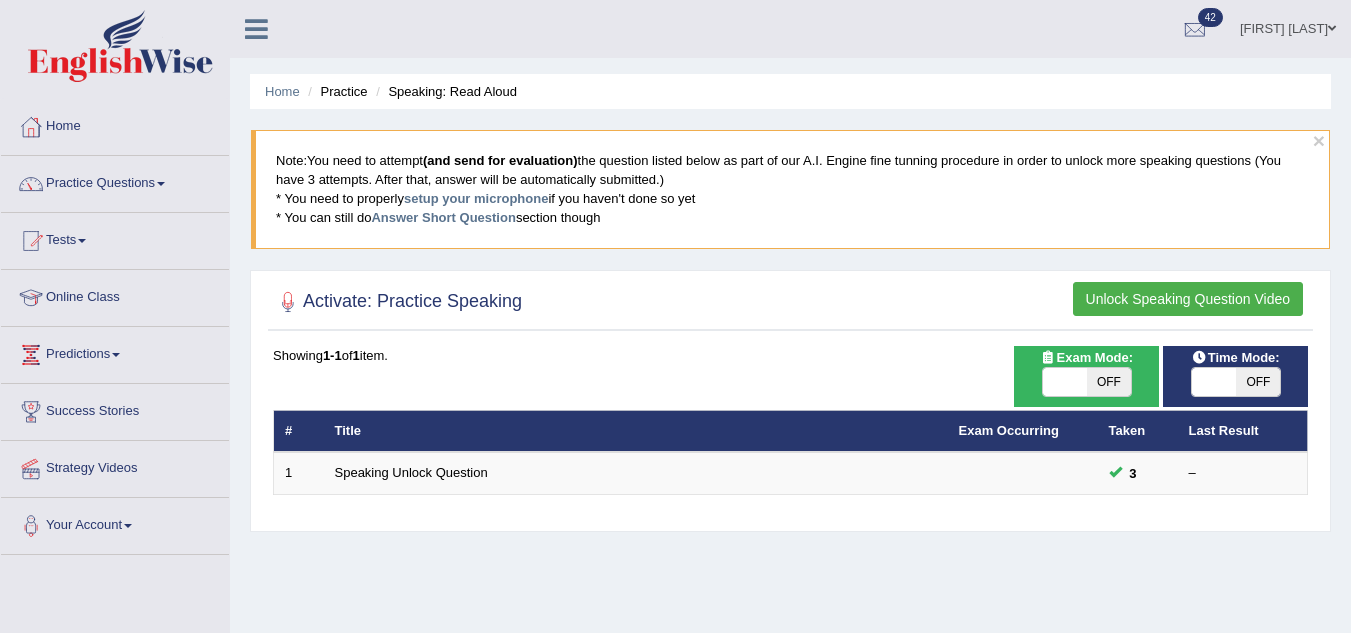 scroll, scrollTop: 0, scrollLeft: 0, axis: both 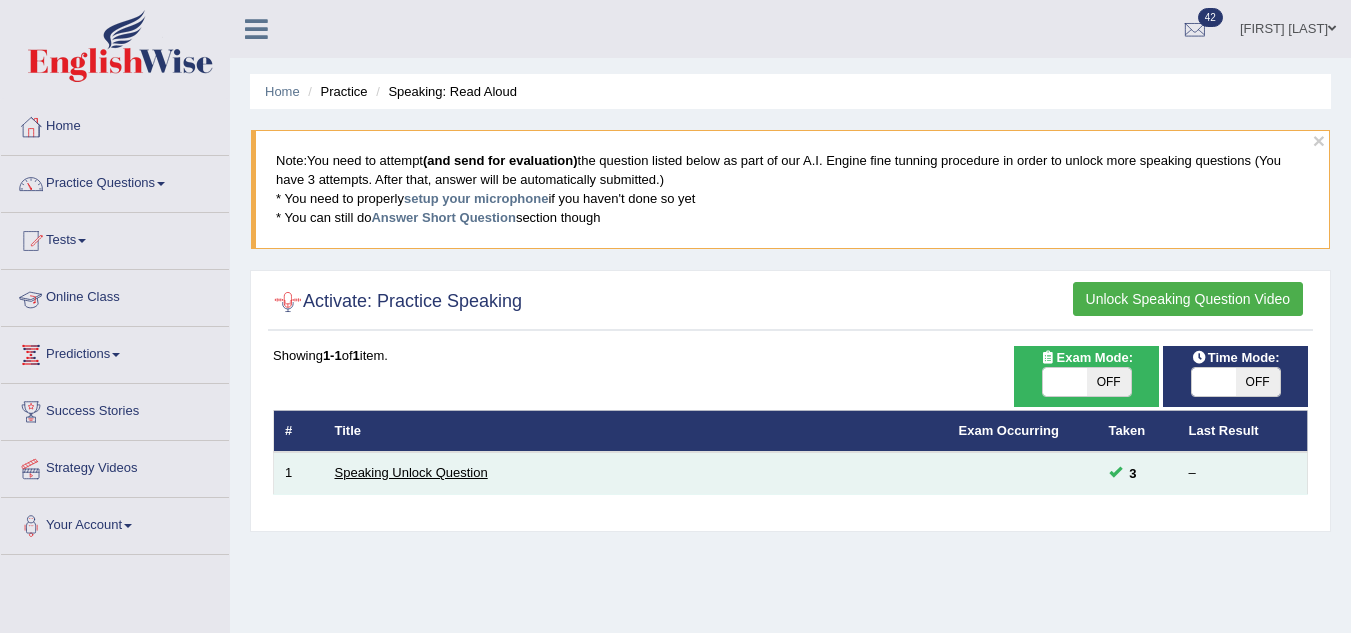click on "Speaking Unlock Question" at bounding box center (411, 472) 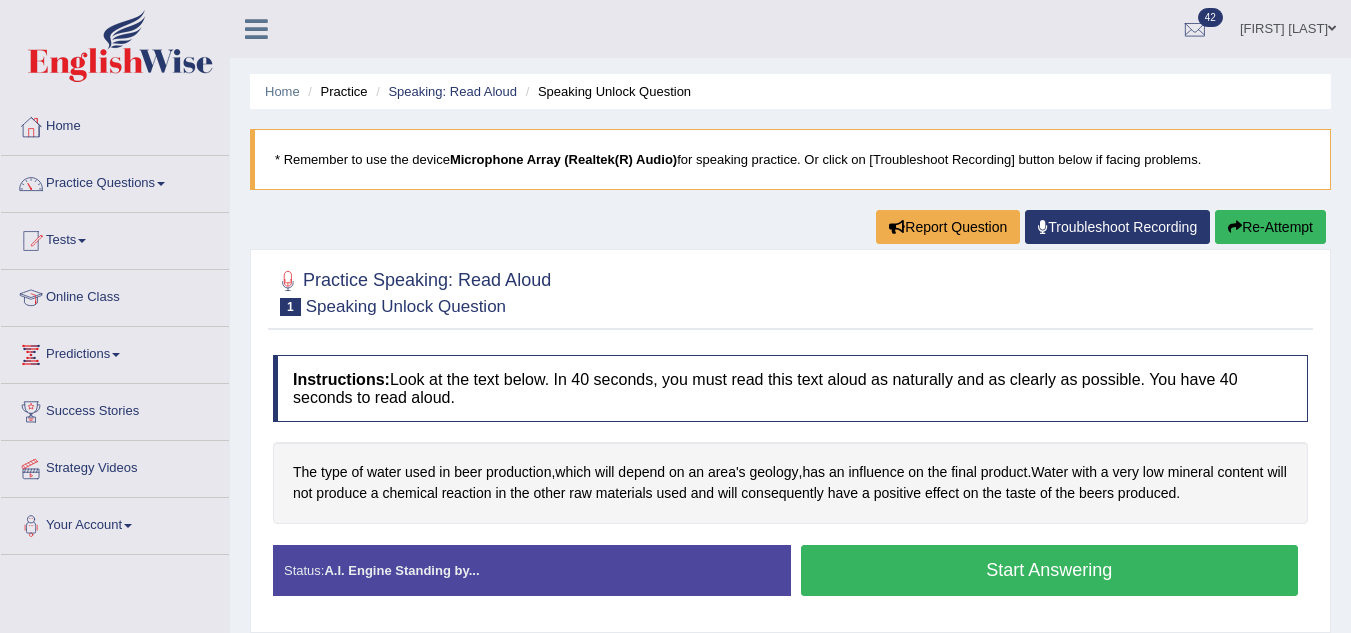 scroll, scrollTop: 0, scrollLeft: 0, axis: both 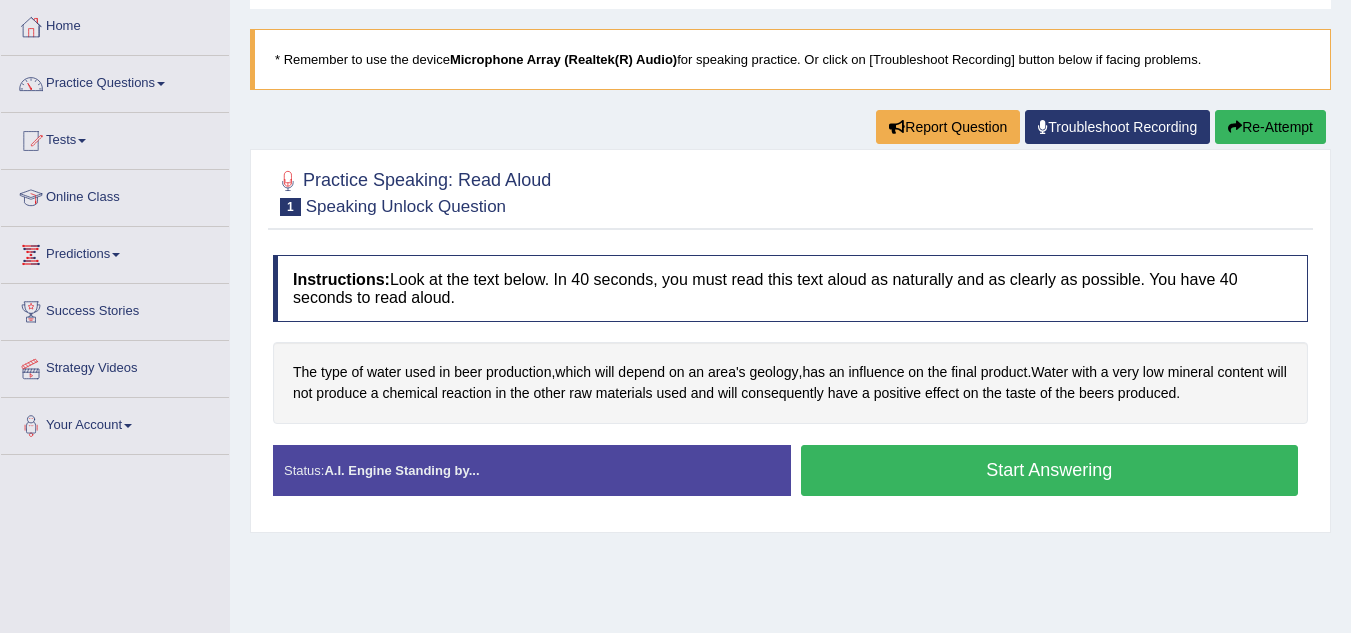 click on "Start Answering" at bounding box center (1050, 470) 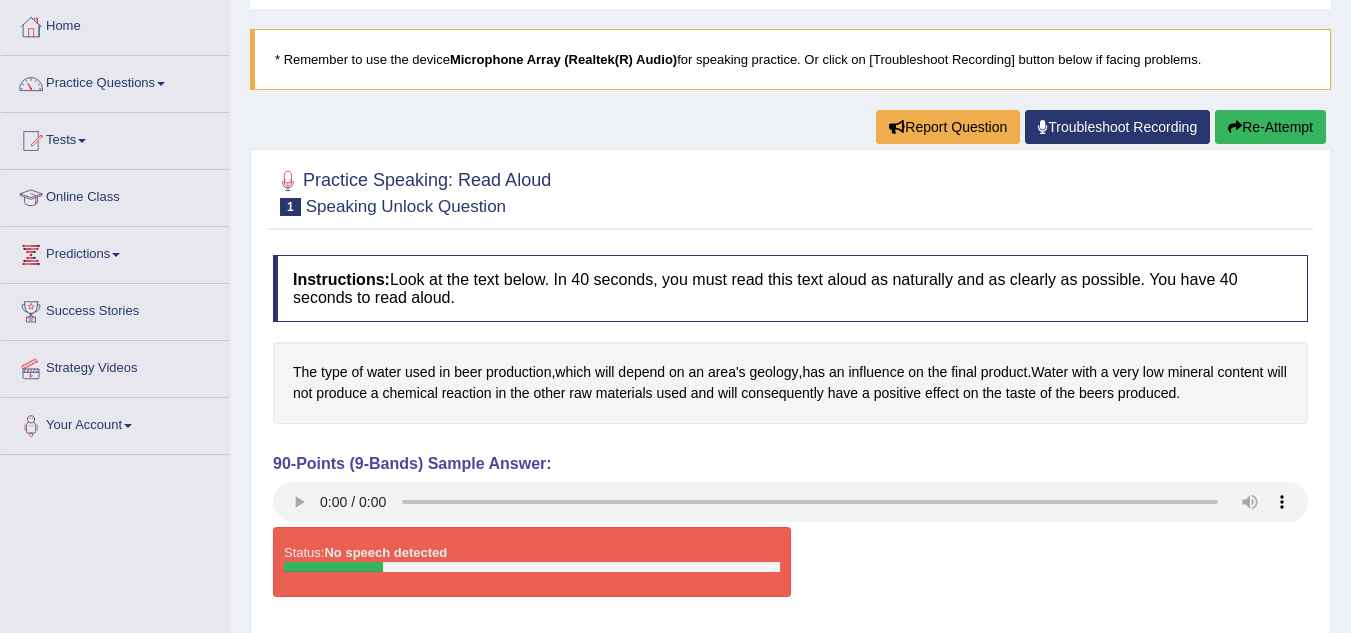 click on "Status:  No speech detected Start Answering Stop Recording" at bounding box center [790, 572] 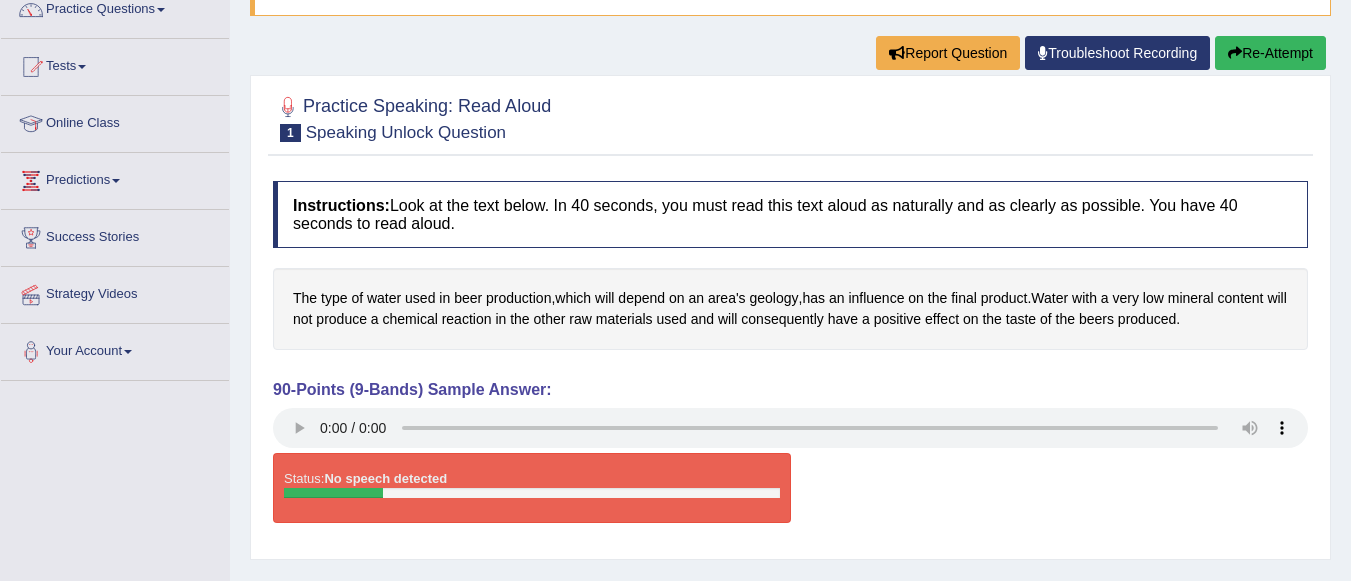 scroll, scrollTop: 169, scrollLeft: 0, axis: vertical 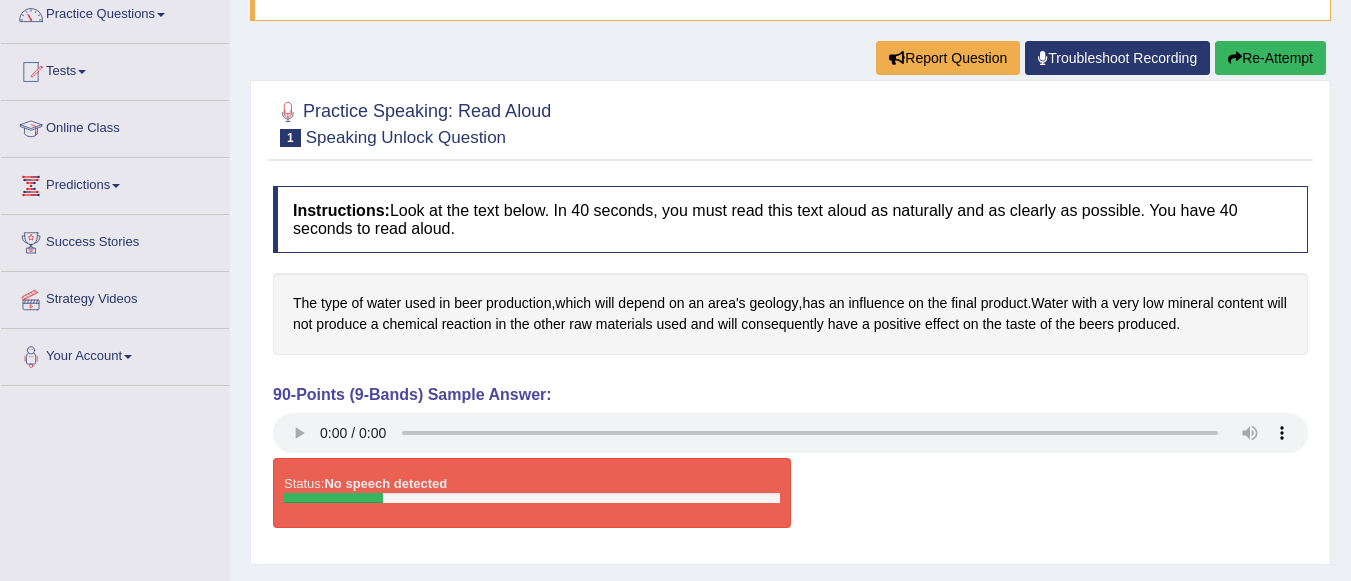 click on "Re-Attempt" at bounding box center (1270, 58) 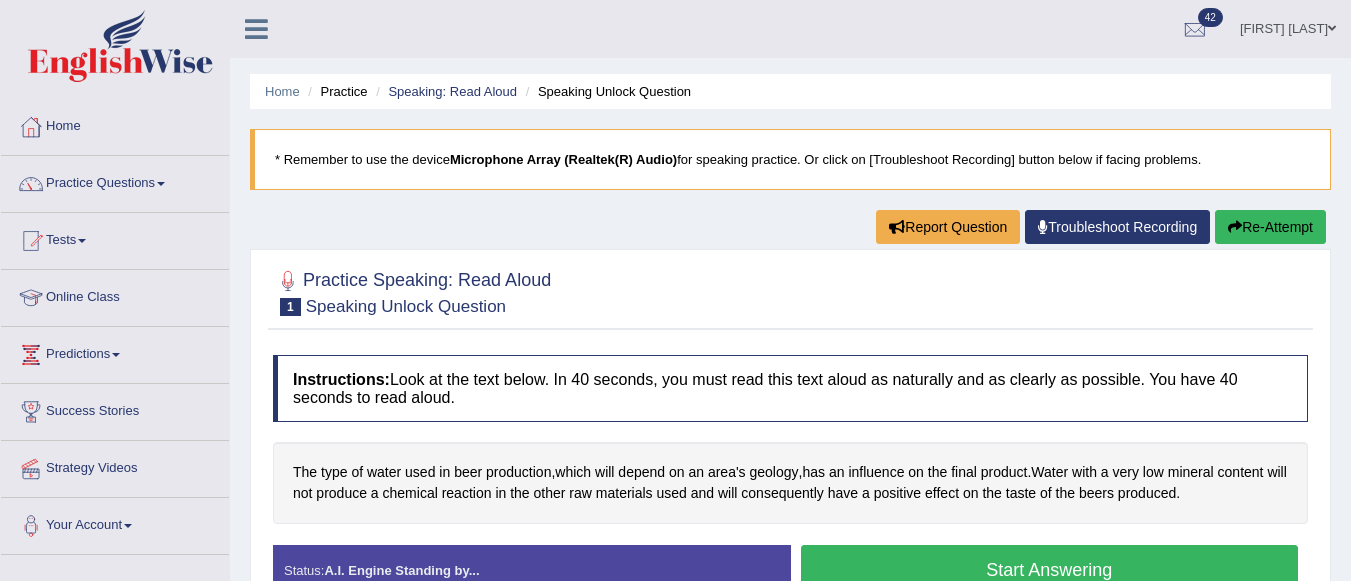 scroll, scrollTop: 175, scrollLeft: 0, axis: vertical 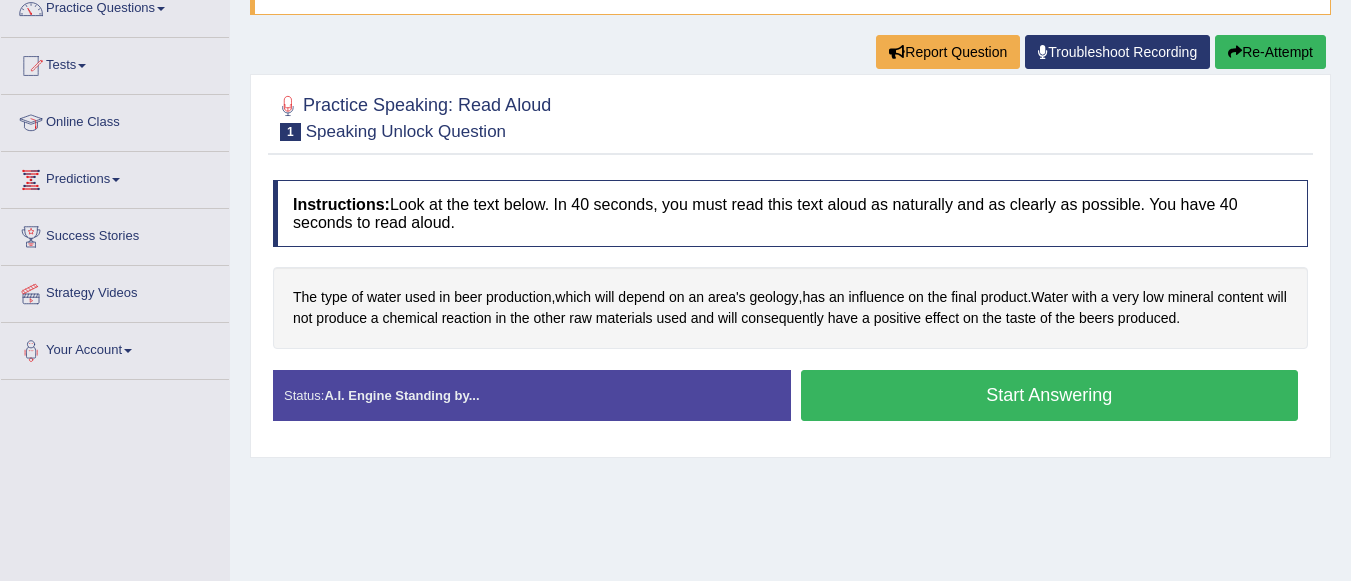 click on "Start Answering" at bounding box center [1050, 395] 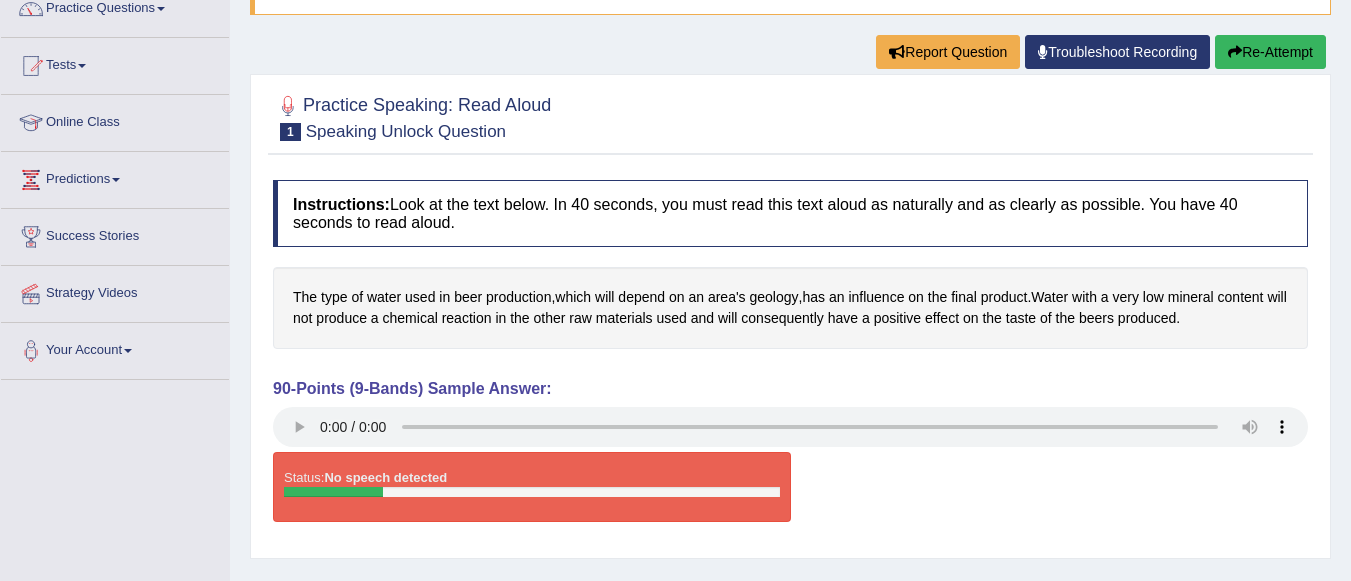 click on "Home
Practice
Speaking: Read Aloud
Speaking Unlock Question
* Remember to use the device  Microphone Array (Realtek(R) Audio)  for speaking practice. Or click on [Troubleshoot Recording] button below if facing problems.
Report Question  Troubleshoot Recording  Re-Attempt
Practice Speaking: Read Aloud
1
Speaking Unlock Question
Instructions:  Look at the text below. In 40 seconds, you must read this text aloud as naturally and as clearly as possible. You have 40 seconds to read aloud.
The   type   of   water   used   in   beer   production ,  which   will   depend   on   an   area's   geology ,  has   an   influence   on   the   final   product .  Water   with   a   very   low   mineral   content   will   not   produce   a   chemical   reaction   in   the   other   raw   materials   used   and   will   consequently" at bounding box center (790, 325) 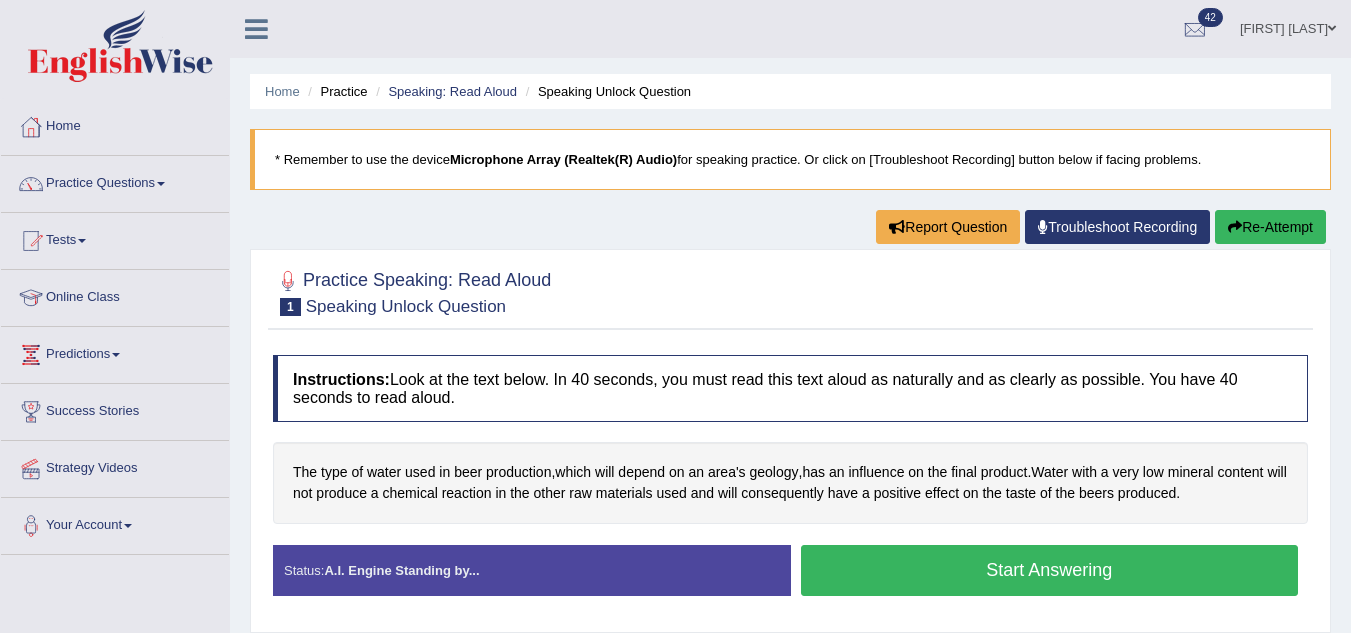 scroll, scrollTop: 190, scrollLeft: 0, axis: vertical 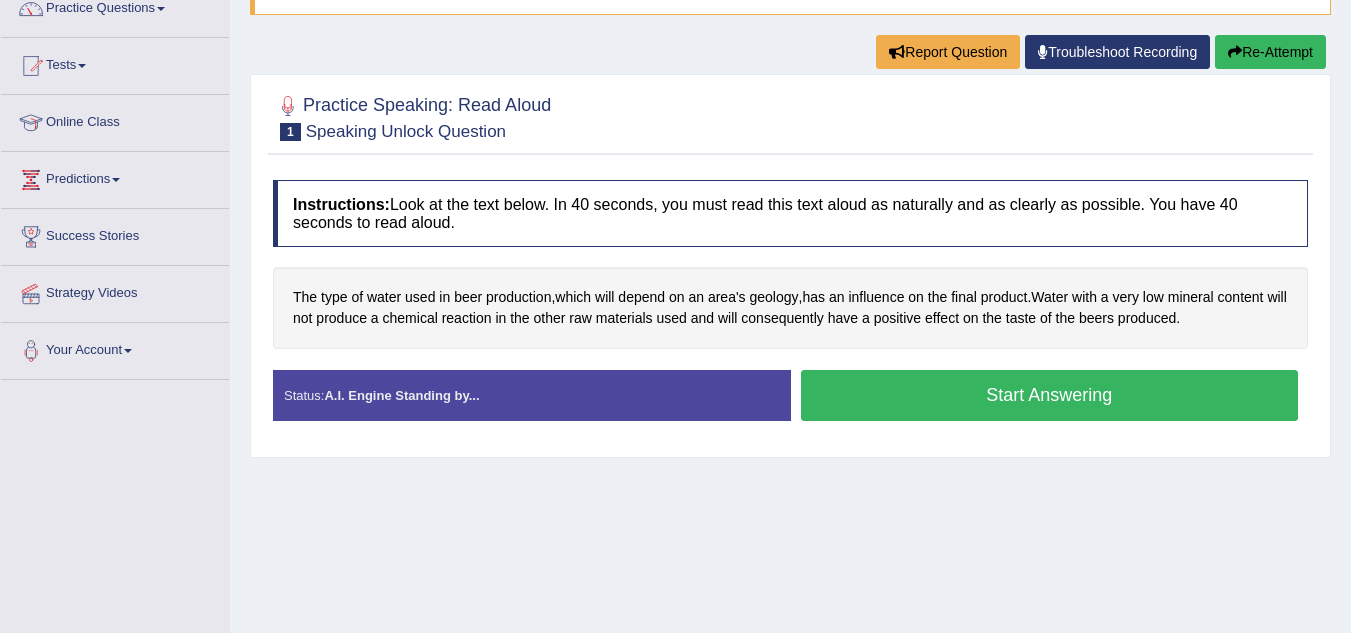 click on "Toggle navigation
Home
Practice Questions   Speaking Practice Read Aloud
Repeat Sentence
Describe Image
Re-tell Lecture
Answer Short Question
Summarize Group Discussion
Respond To A Situation
Writing Practice  Summarize Written Text
Write Essay
Reading Practice  Reading & Writing: Fill In The Blanks
Choose Multiple Answers
Re-order Paragraphs
Fill In The Blanks
Choose Single Answer
Listening Practice  Summarize Spoken Text
Highlight Incorrect Words
Highlight Correct Summary
Select Missing Word
Choose Single Answer
Choose Multiple Answers
Fill In The Blanks
Write From Dictation
Pronunciation
Tests  Take Practice Sectional Test
Take Mock Test" at bounding box center (675, 345) 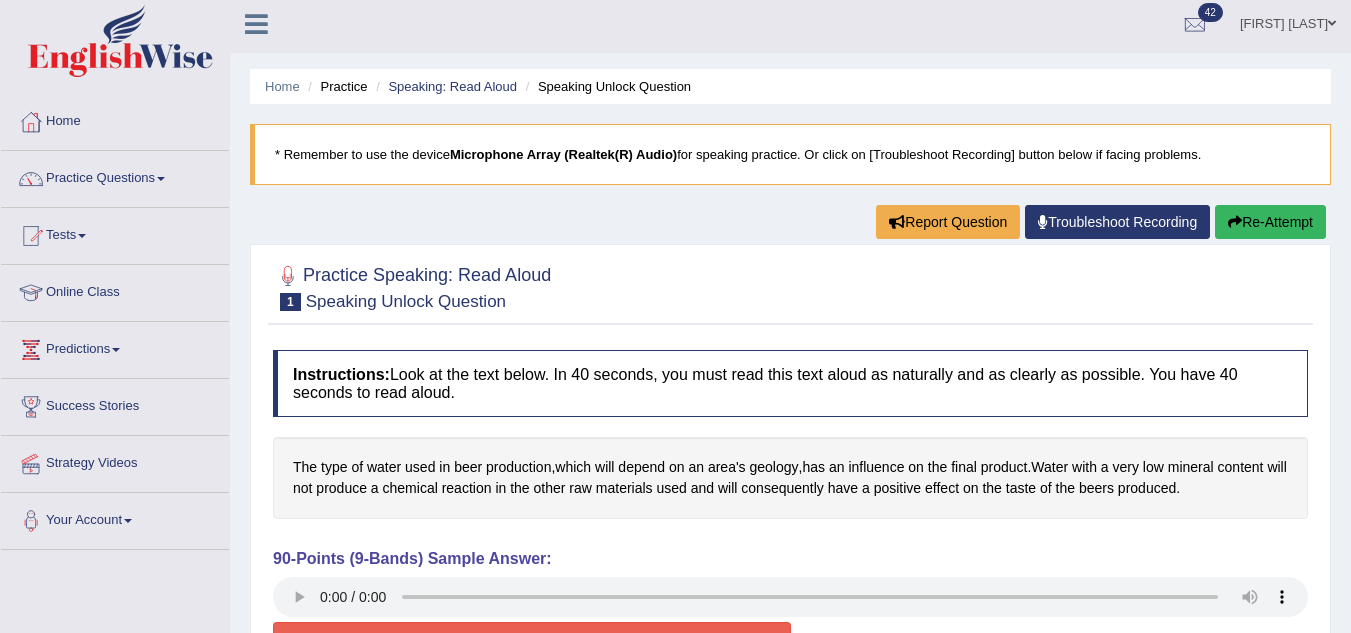 scroll, scrollTop: 0, scrollLeft: 0, axis: both 